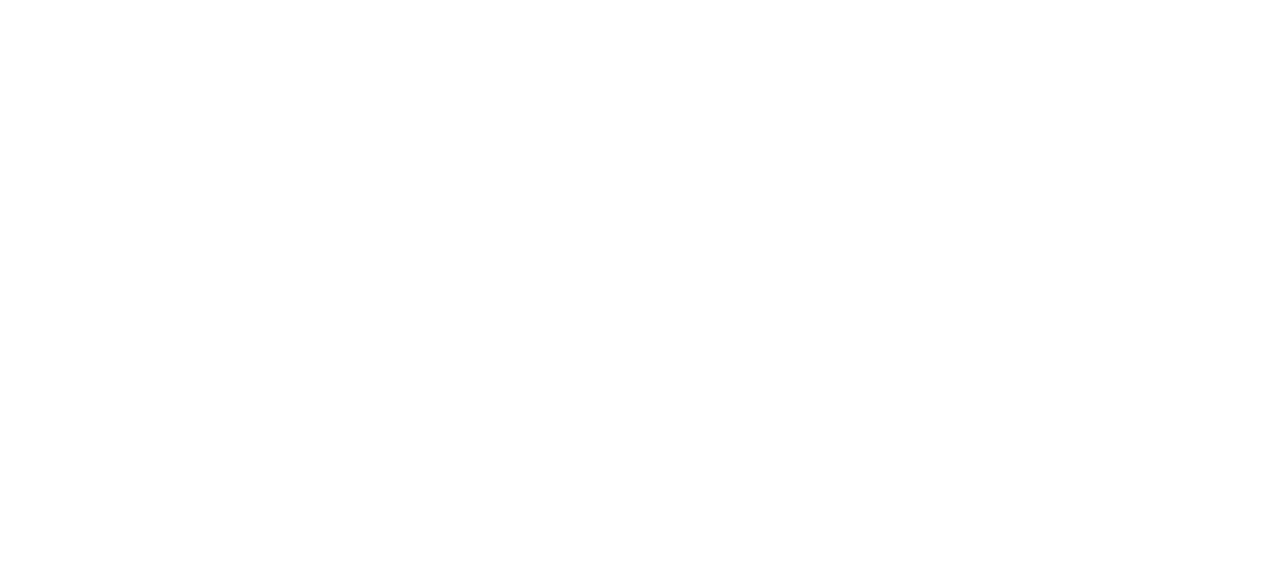 scroll, scrollTop: 0, scrollLeft: 0, axis: both 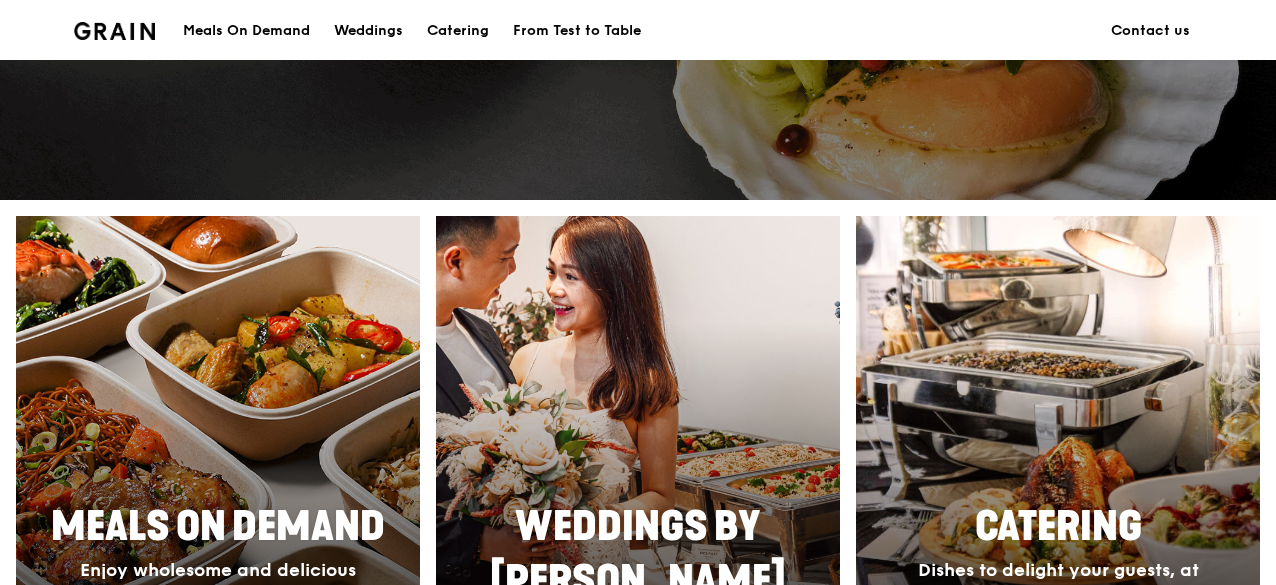 click at bounding box center [218, 480] 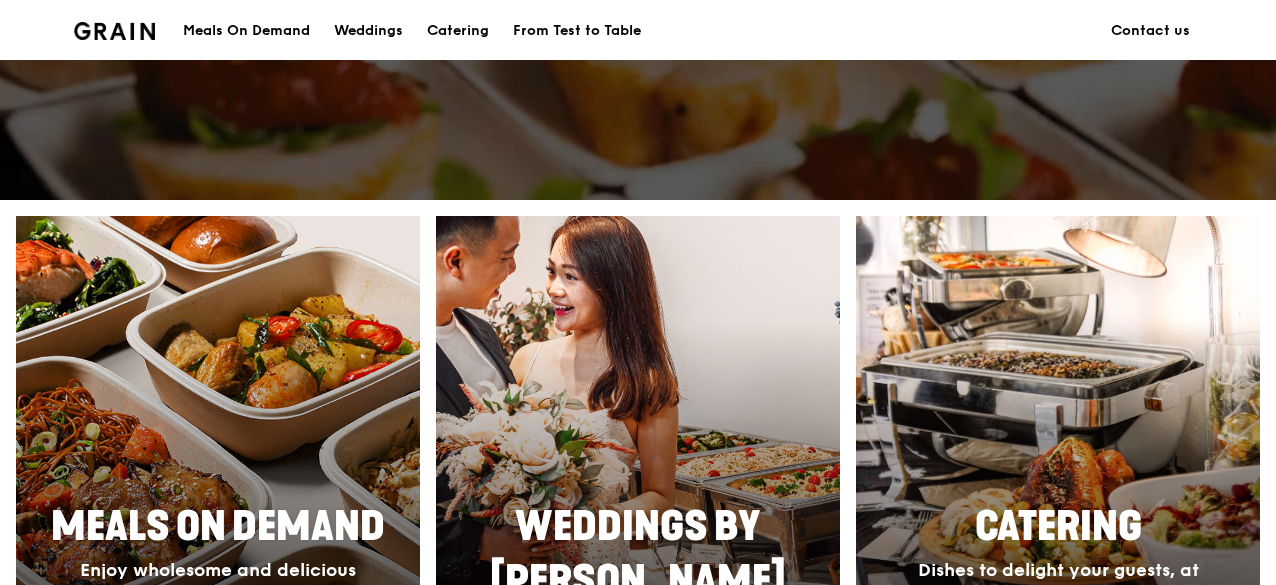 scroll, scrollTop: 900, scrollLeft: 0, axis: vertical 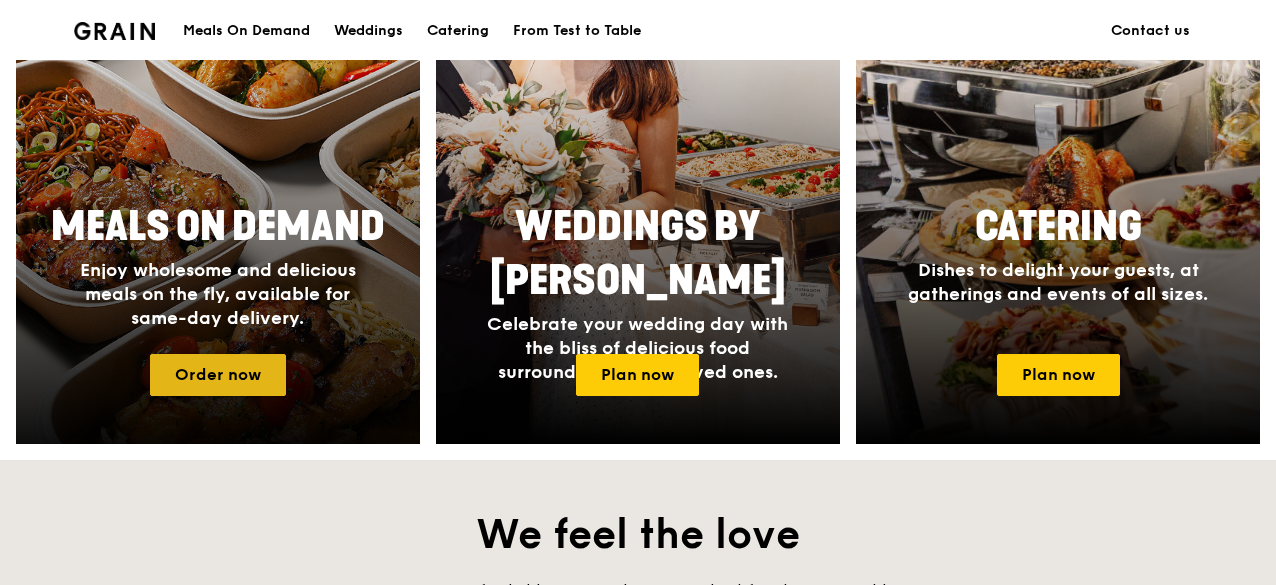 click on "Order now" at bounding box center [218, 375] 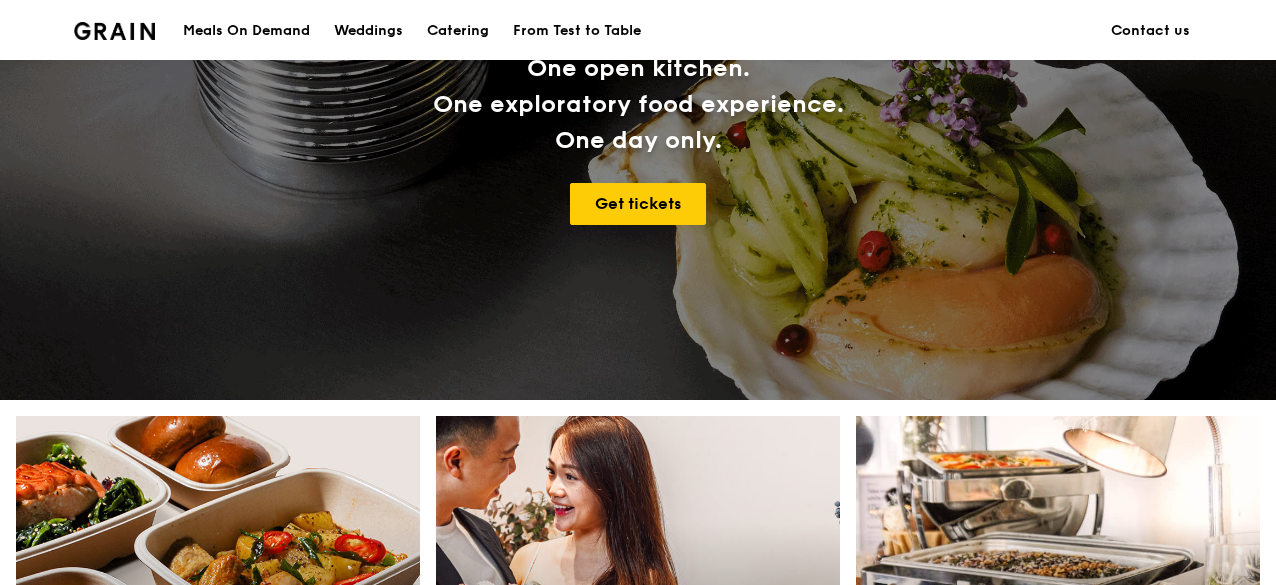 scroll, scrollTop: 800, scrollLeft: 0, axis: vertical 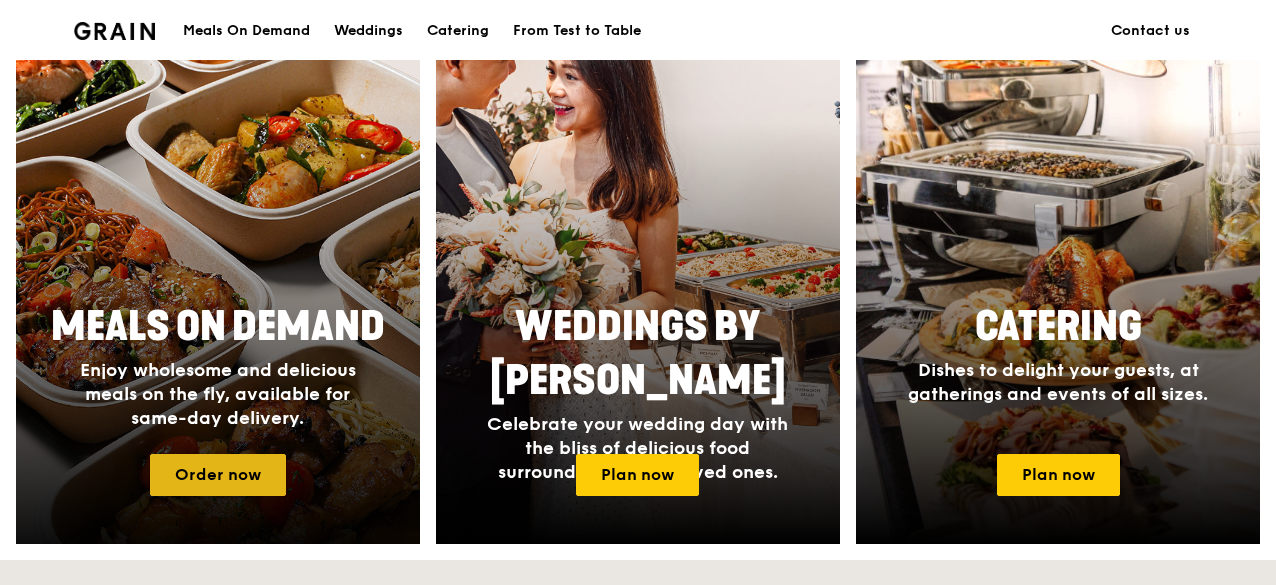 click on "Order now" at bounding box center (218, 475) 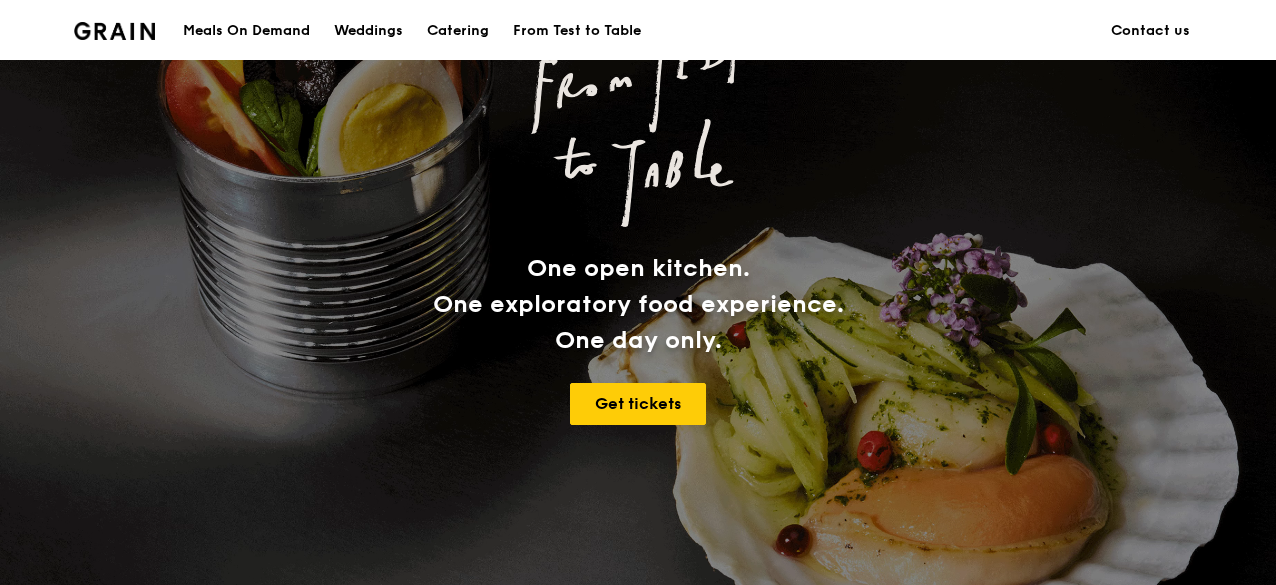 scroll, scrollTop: 0, scrollLeft: 0, axis: both 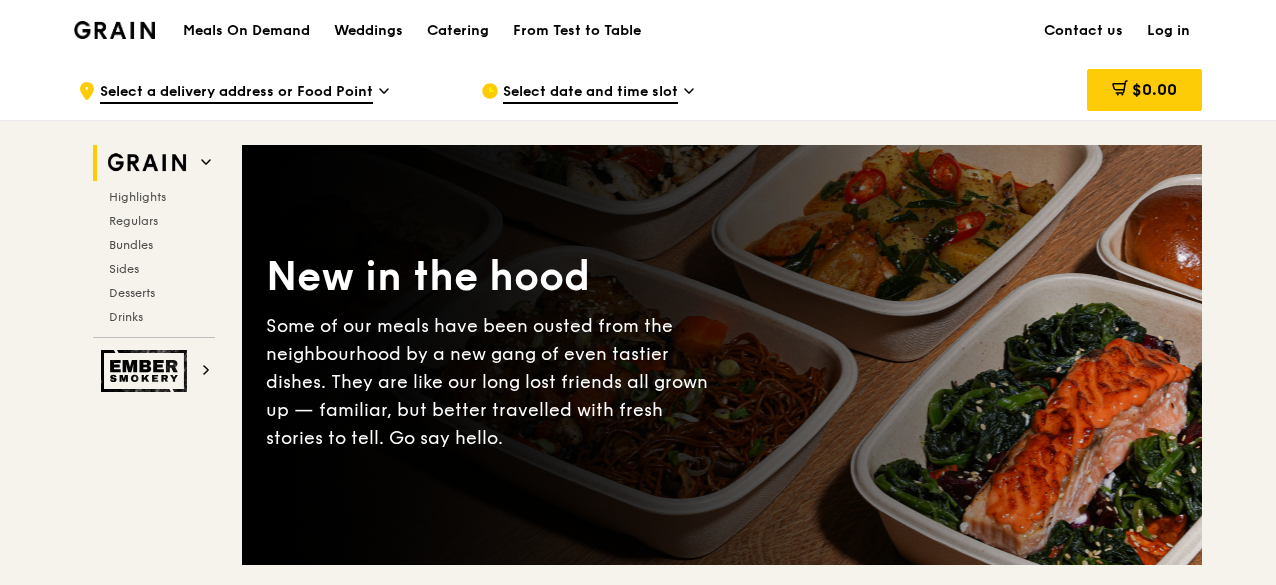 click on "Select a delivery address or Food Point" at bounding box center [236, 93] 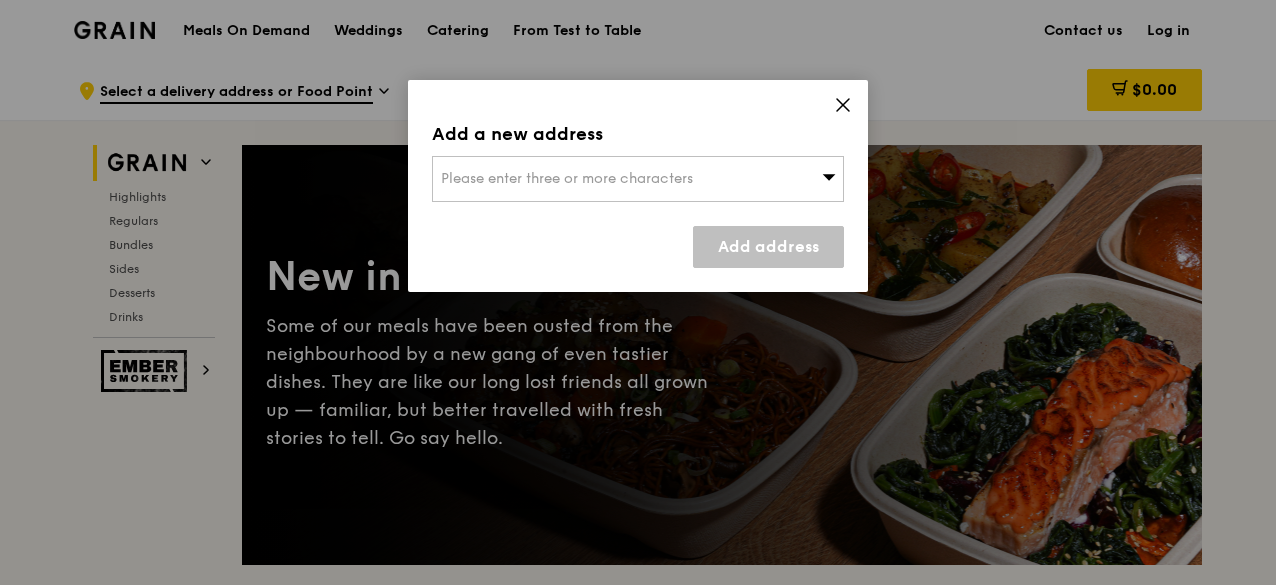 click on "Please enter three or more characters" at bounding box center (567, 178) 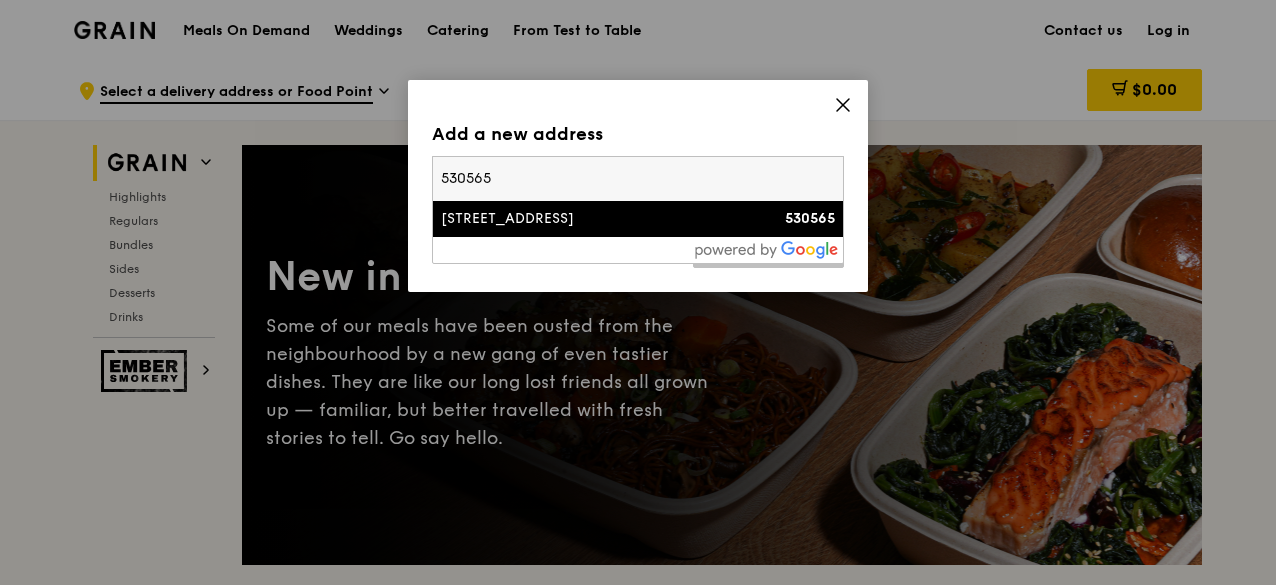 type on "530565" 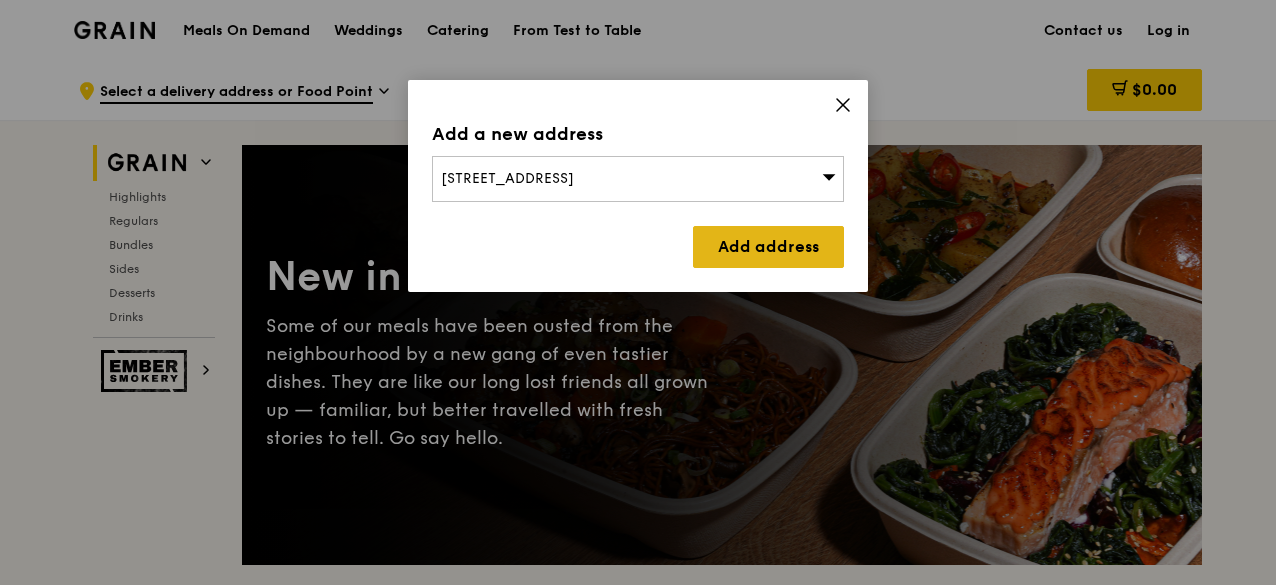 click on "Add address" at bounding box center (768, 247) 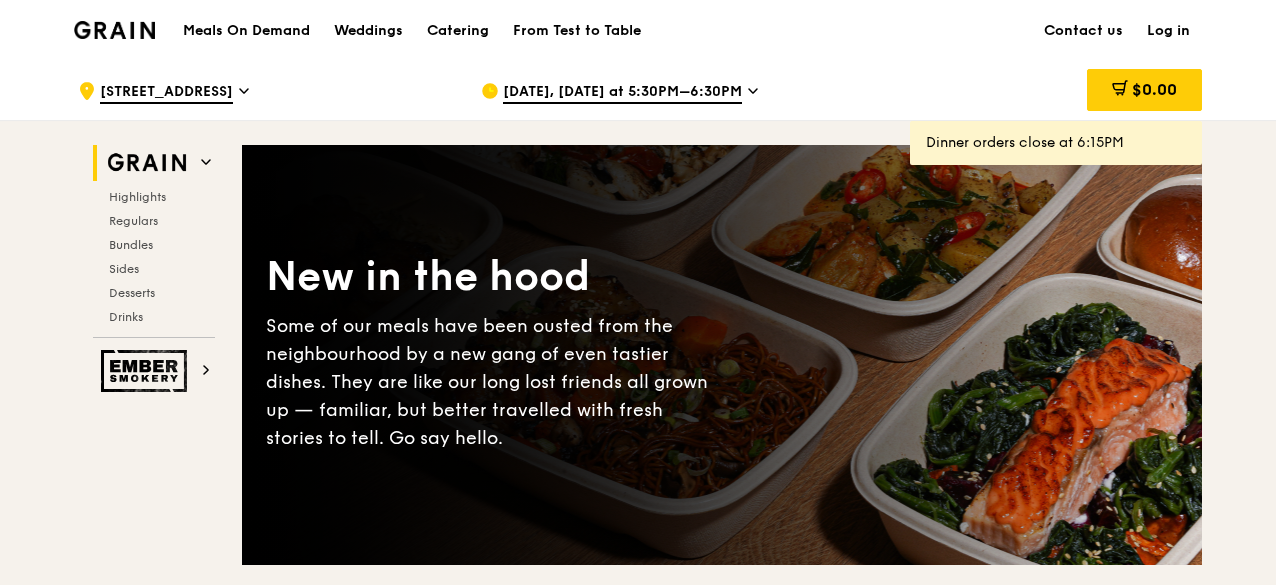 click on "[DATE], [DATE] at 5:30PM–6:30PM" at bounding box center [622, 93] 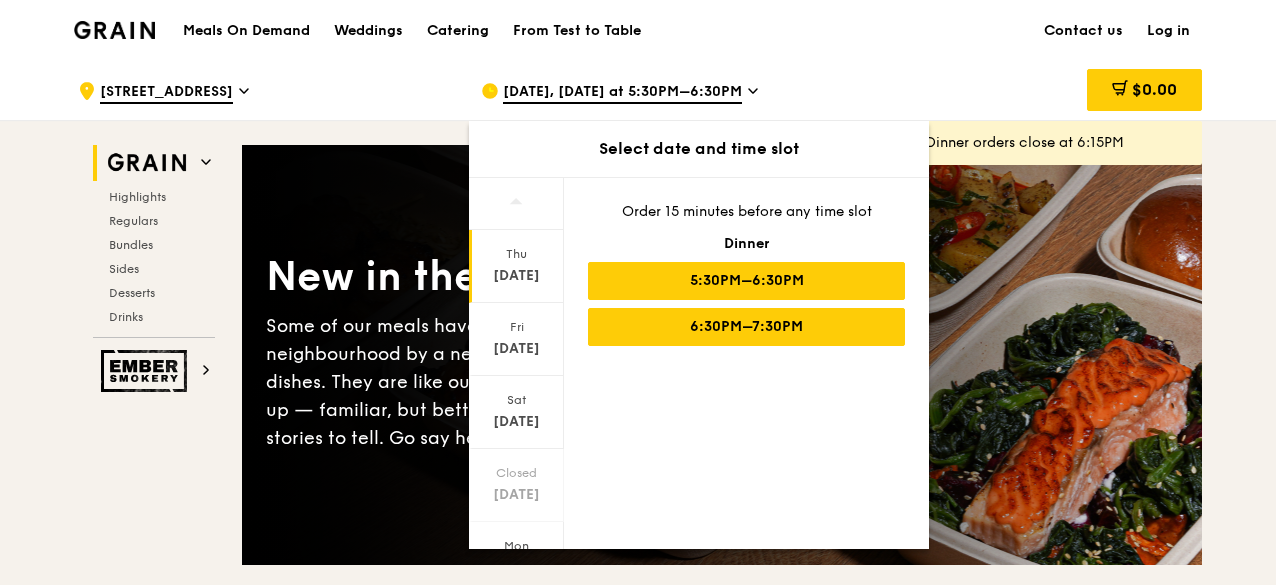 click on "6:30PM–7:30PM" at bounding box center (746, 327) 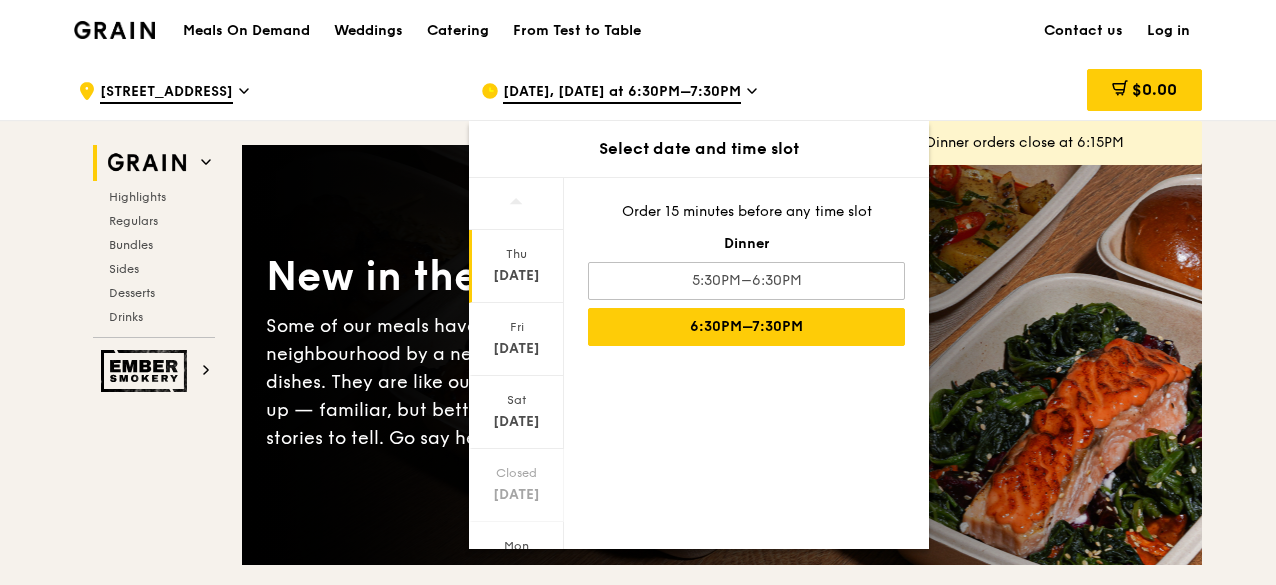 click on "$0.00" at bounding box center (1041, 91) 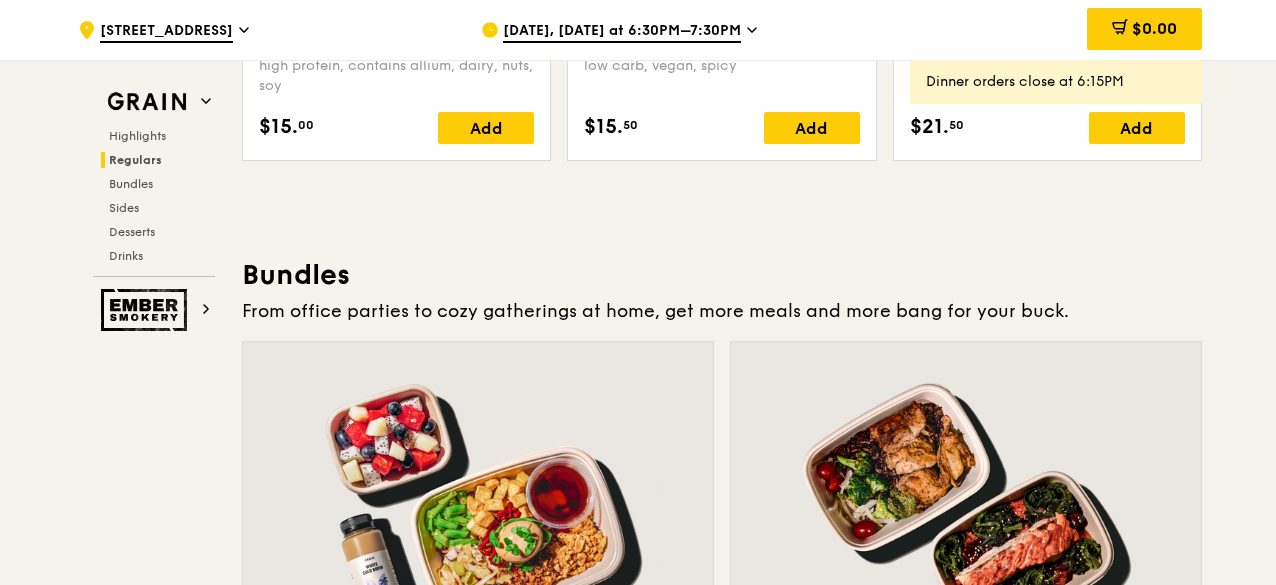 scroll, scrollTop: 3000, scrollLeft: 0, axis: vertical 